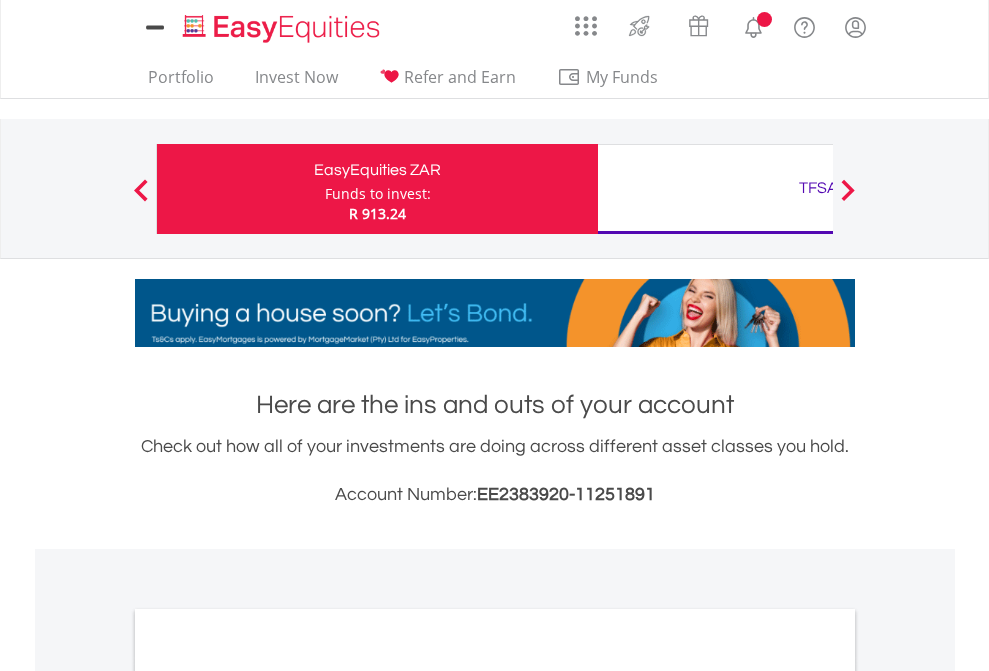scroll, scrollTop: 0, scrollLeft: 0, axis: both 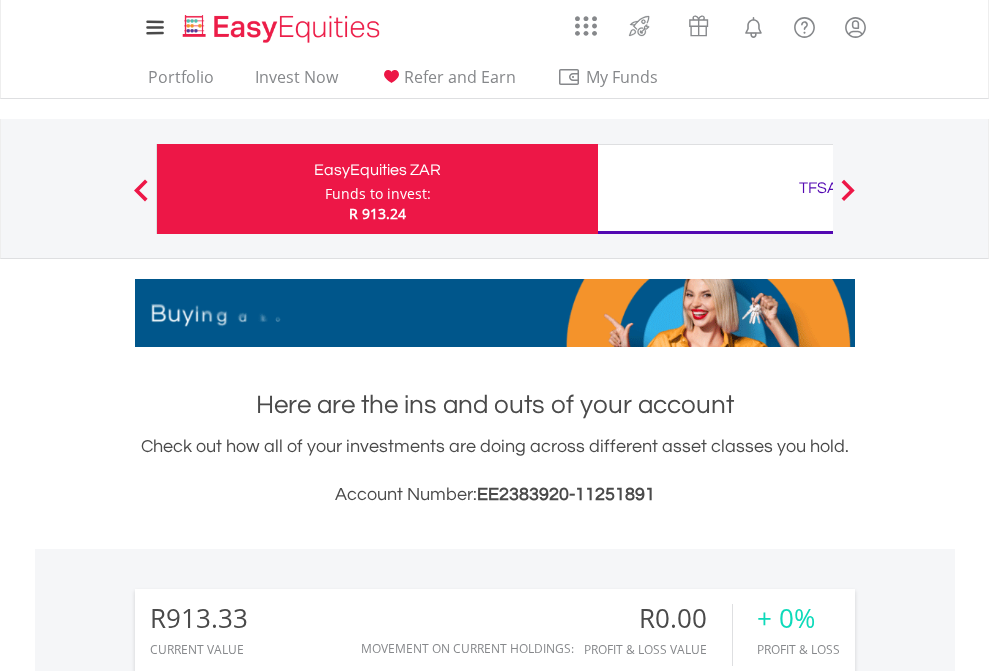 click on "Funds to invest:" at bounding box center (378, 194) 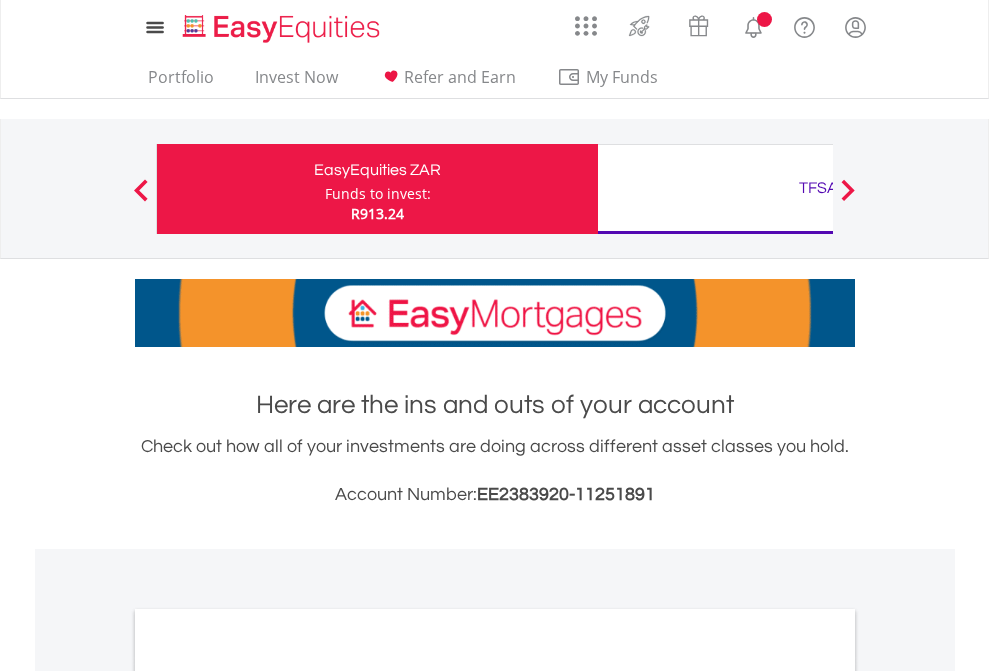 scroll, scrollTop: 0, scrollLeft: 0, axis: both 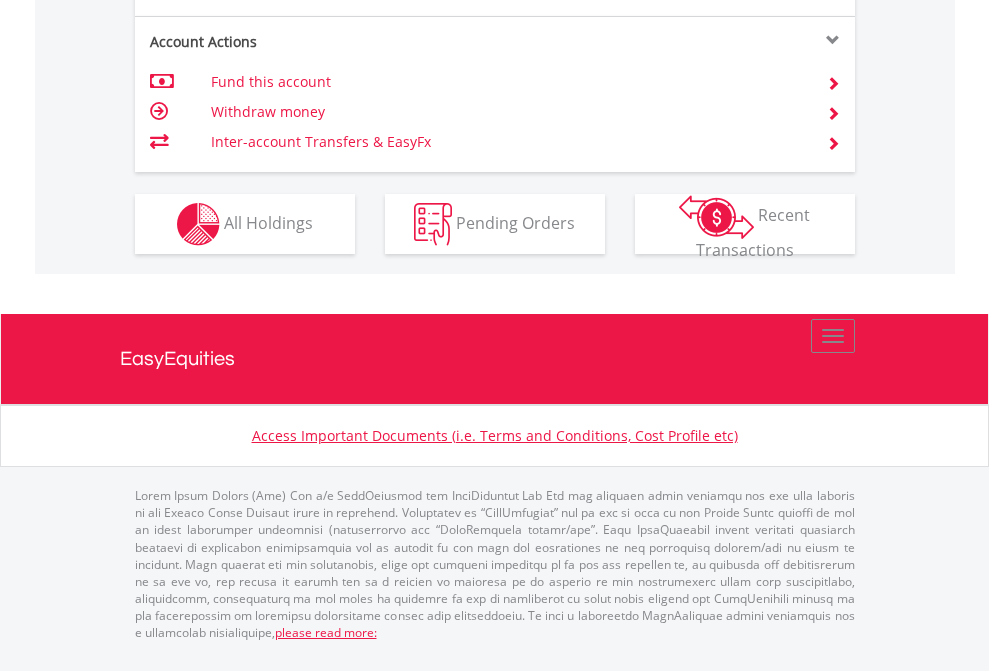 click on "Investment types" at bounding box center [706, -337] 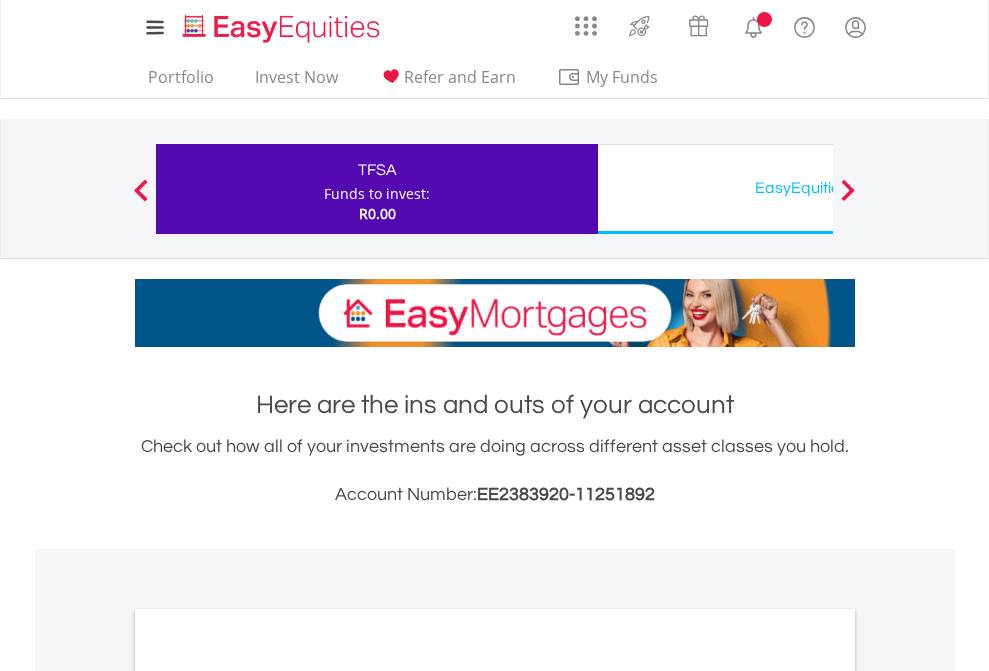scroll, scrollTop: 0, scrollLeft: 0, axis: both 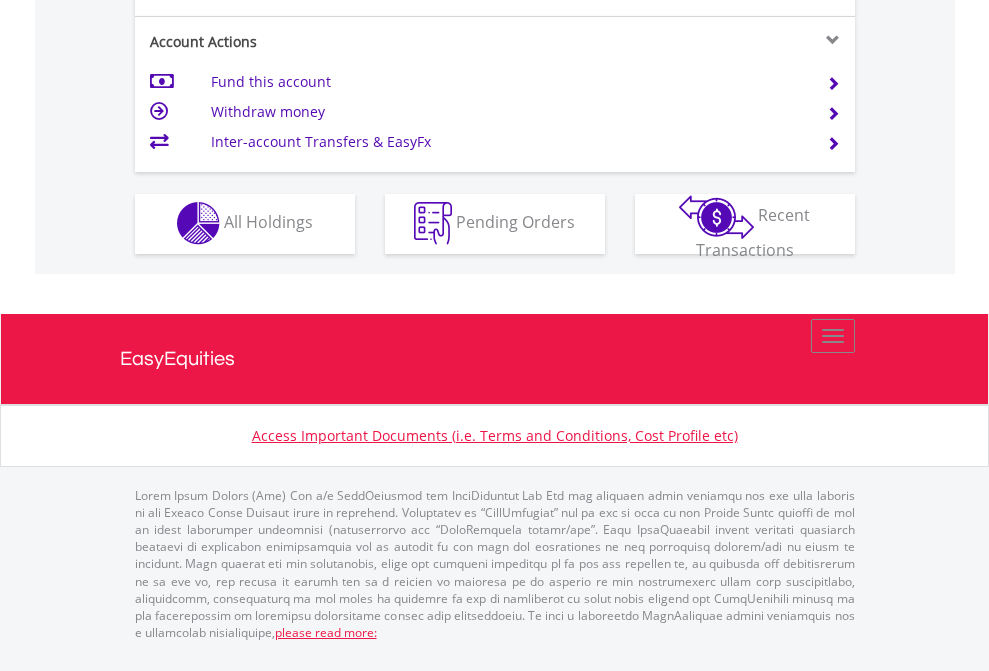 click on "Investment types" at bounding box center [706, -353] 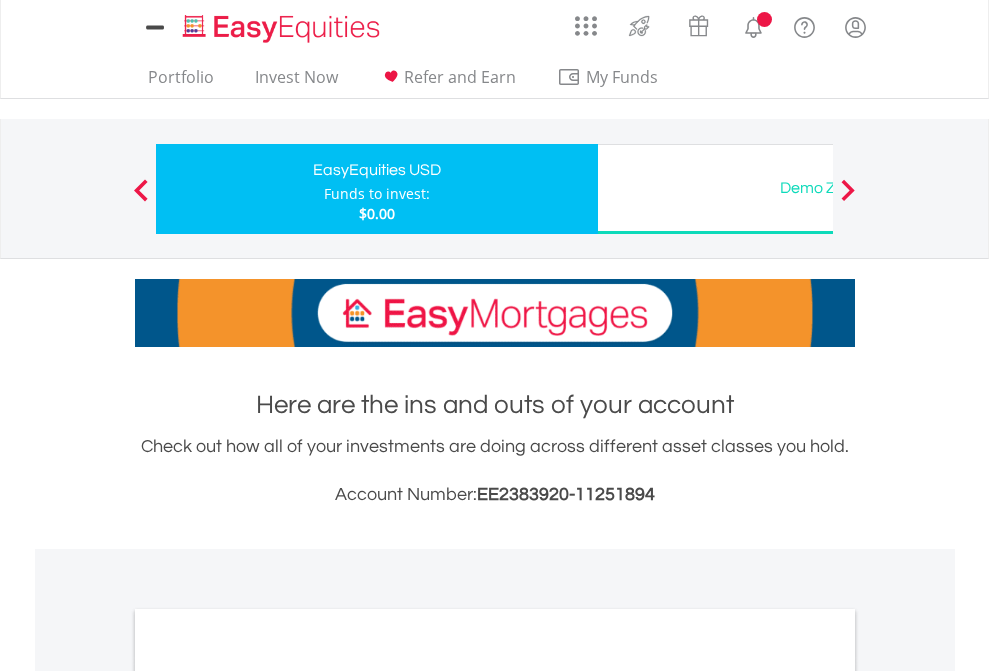 scroll, scrollTop: 0, scrollLeft: 0, axis: both 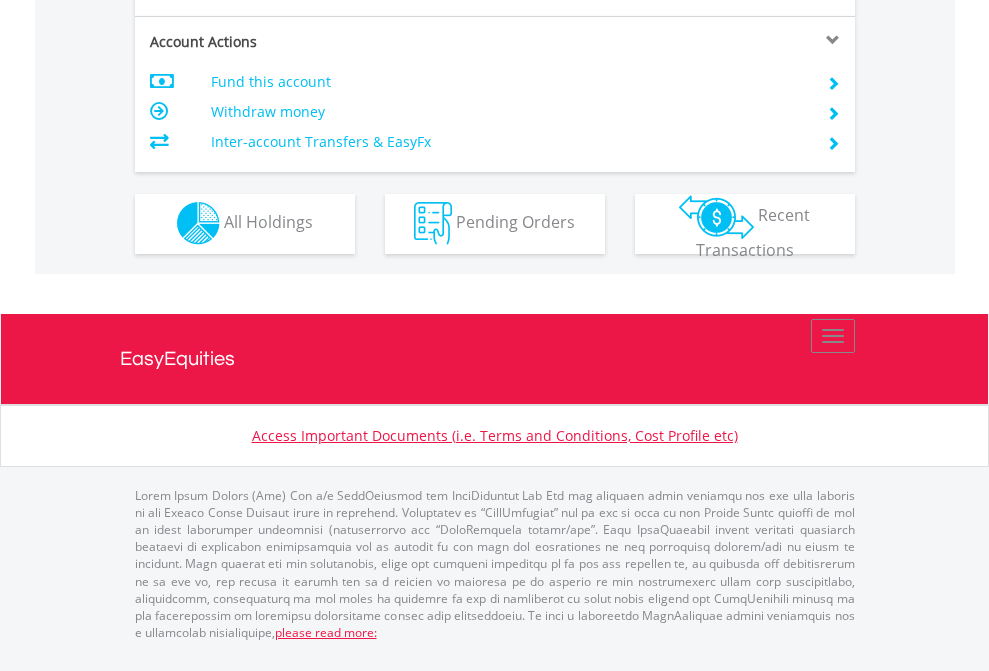 click on "Investment types" at bounding box center (706, -353) 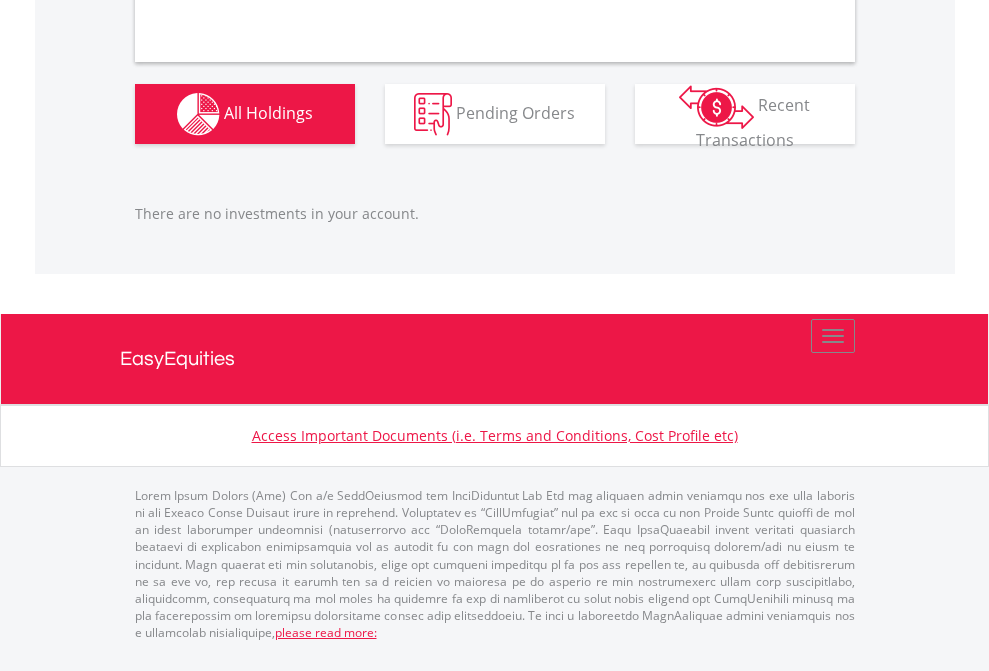 scroll, scrollTop: 2027, scrollLeft: 0, axis: vertical 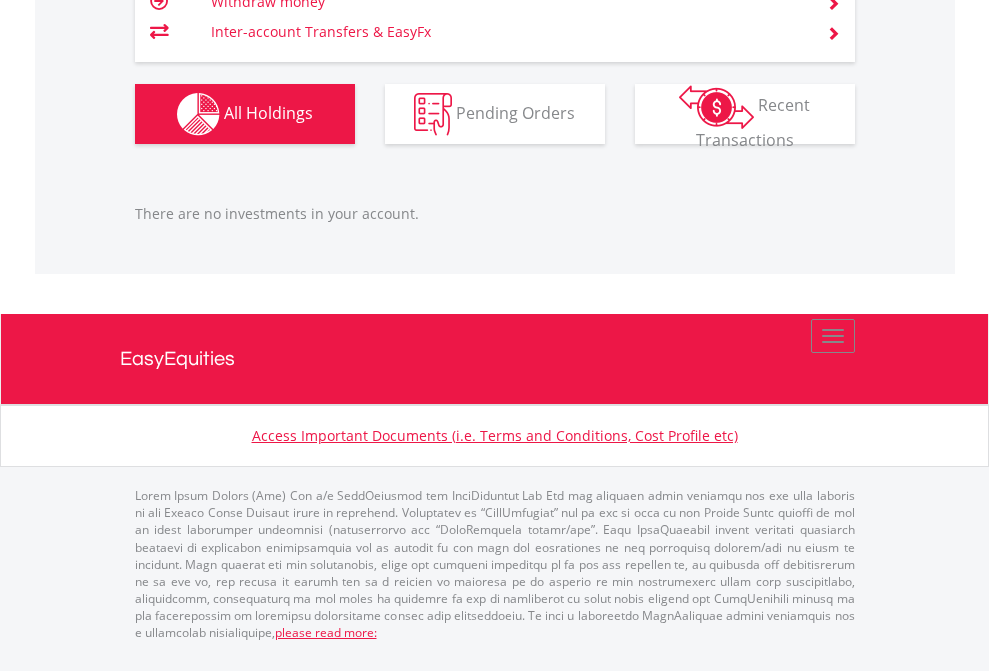 click on "TFSA" at bounding box center [818, -1206] 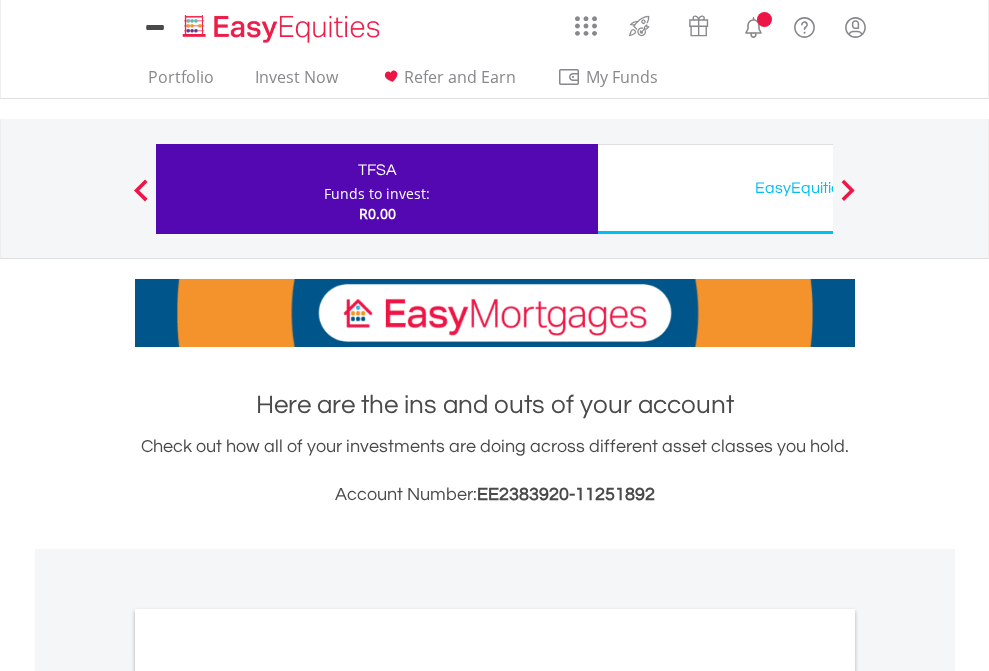 scroll, scrollTop: 0, scrollLeft: 0, axis: both 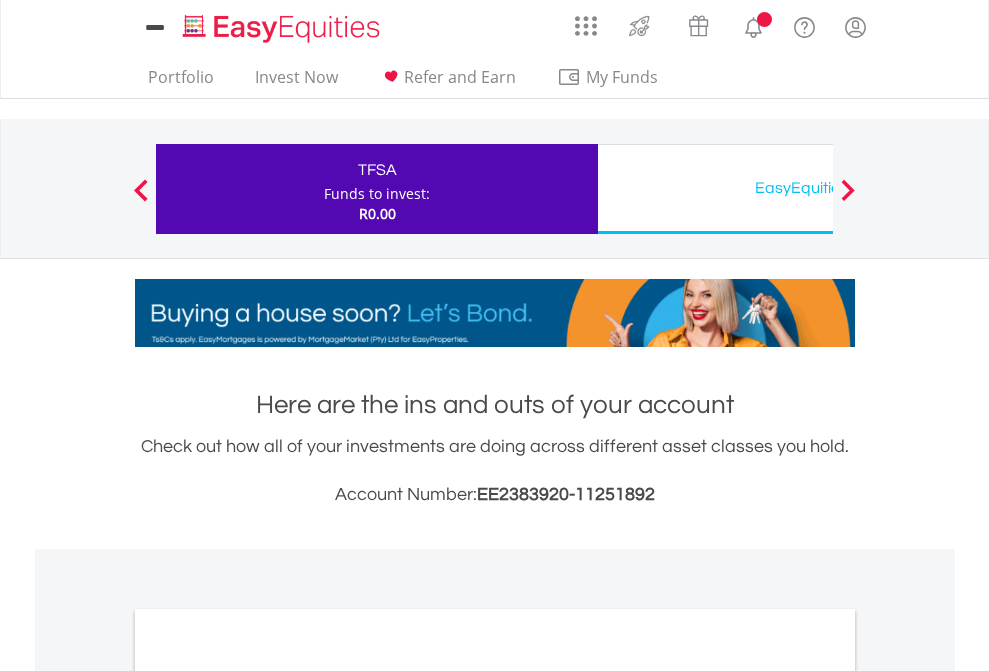 click on "All Holdings" at bounding box center [268, 1096] 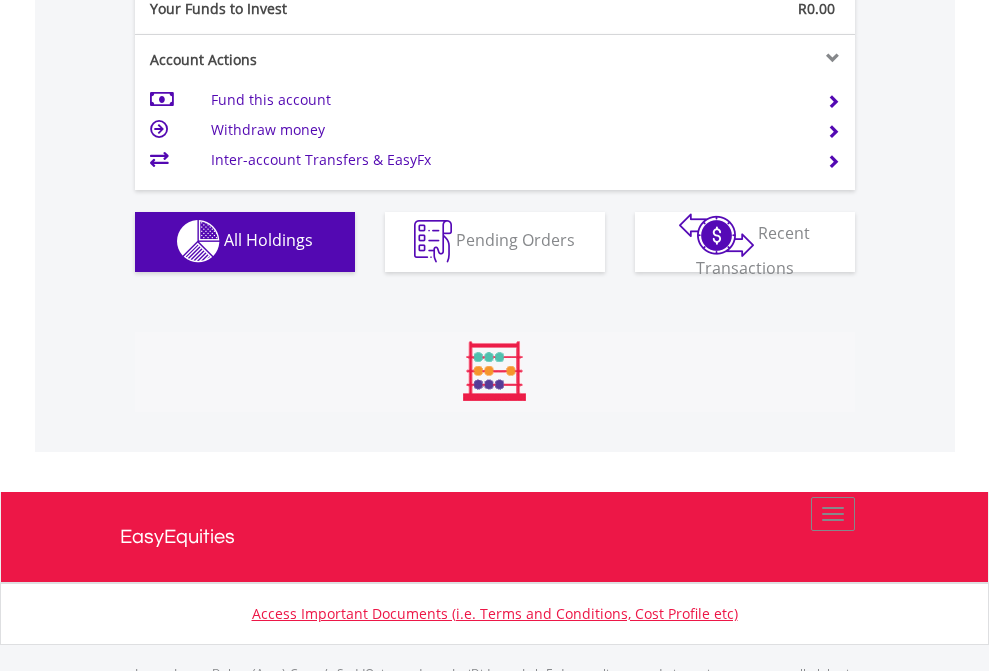 scroll, scrollTop: 999808, scrollLeft: 999687, axis: both 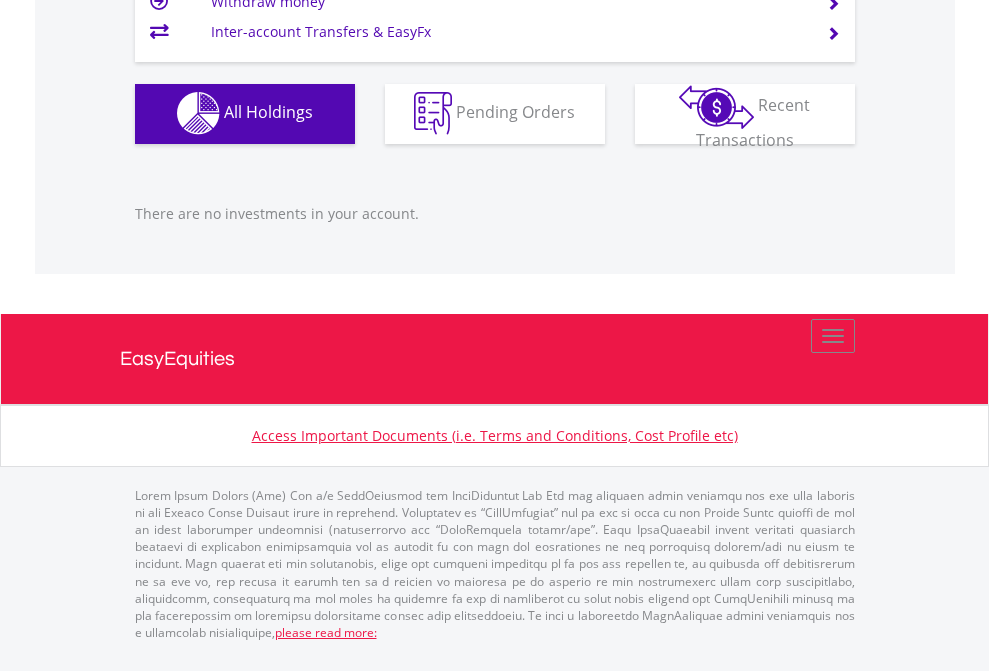 click on "EasyEquities USD" at bounding box center (818, -1142) 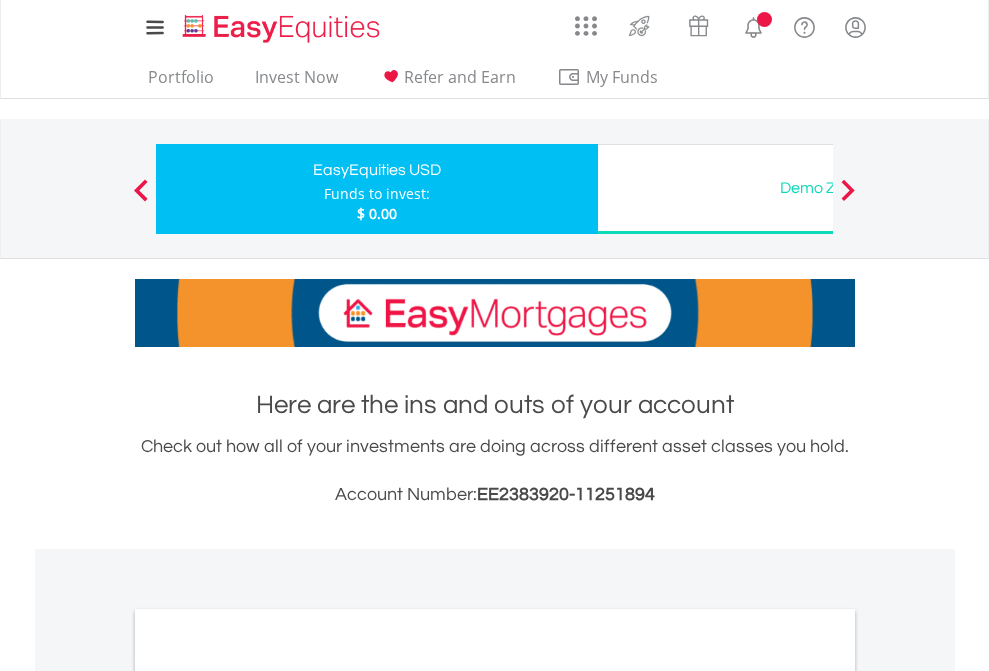 scroll, scrollTop: 1202, scrollLeft: 0, axis: vertical 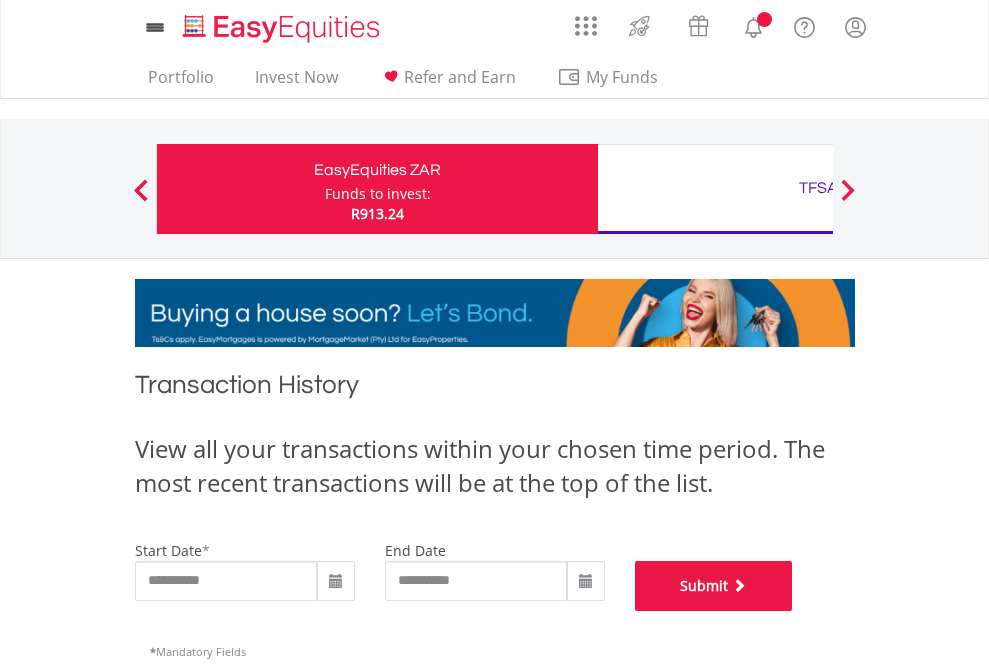 click on "Submit" at bounding box center [714, 586] 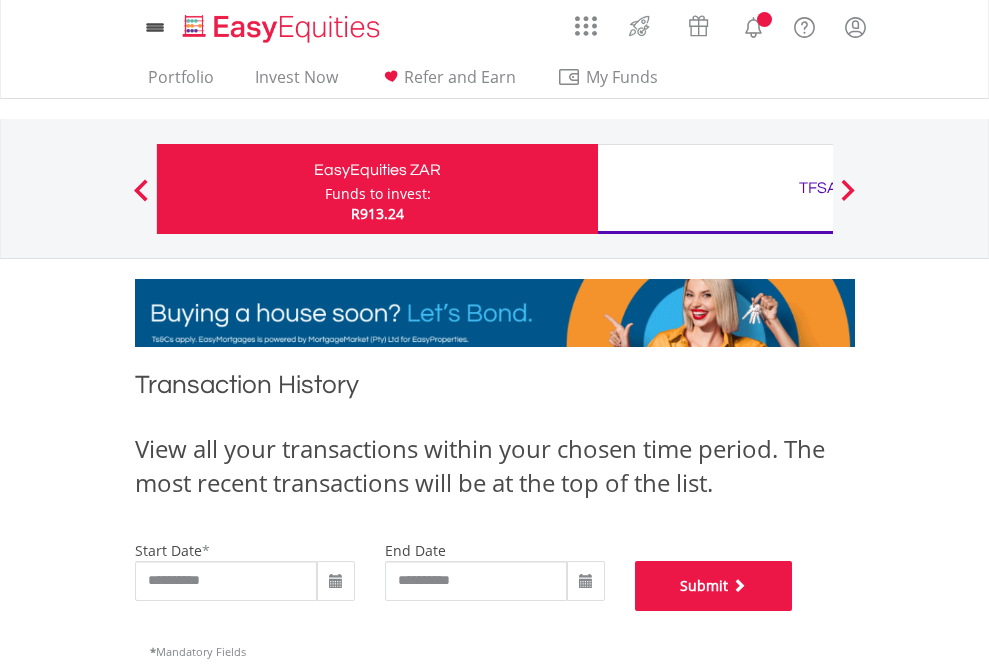 scroll, scrollTop: 811, scrollLeft: 0, axis: vertical 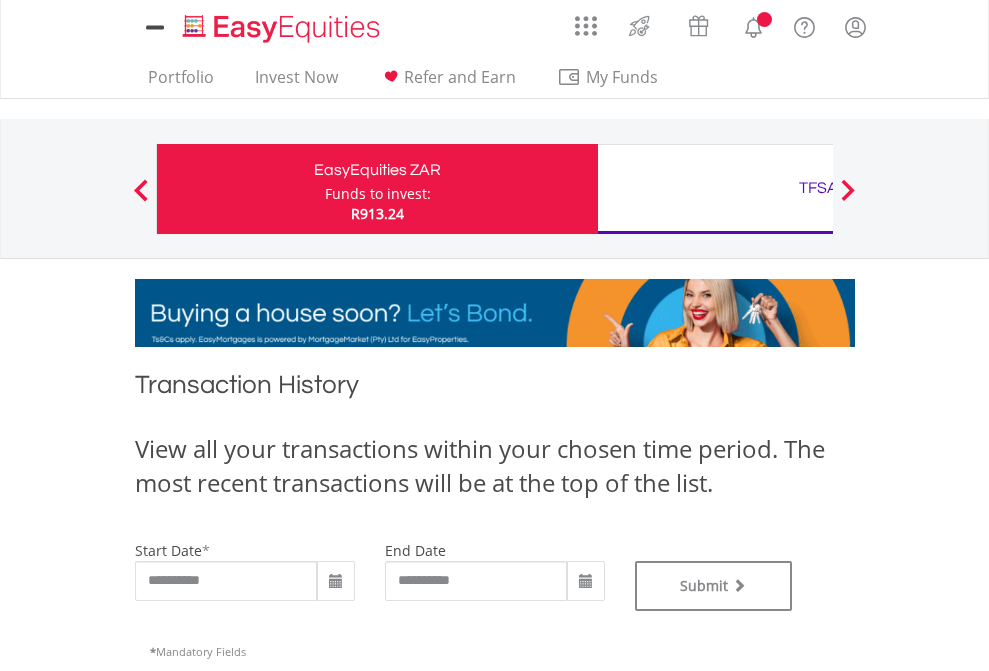 click on "TFSA" at bounding box center (818, 188) 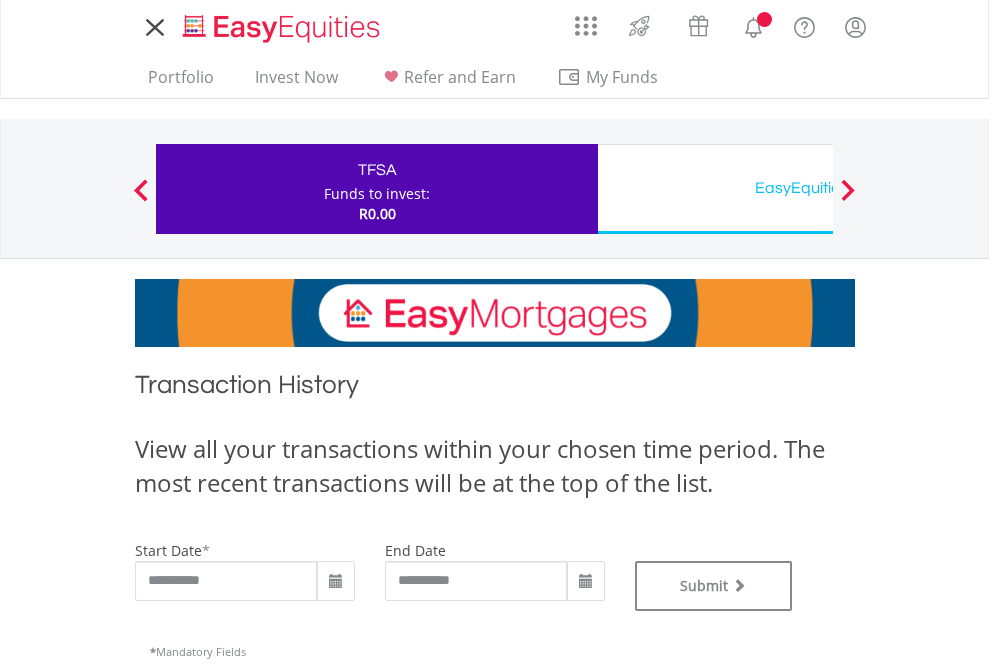scroll, scrollTop: 0, scrollLeft: 0, axis: both 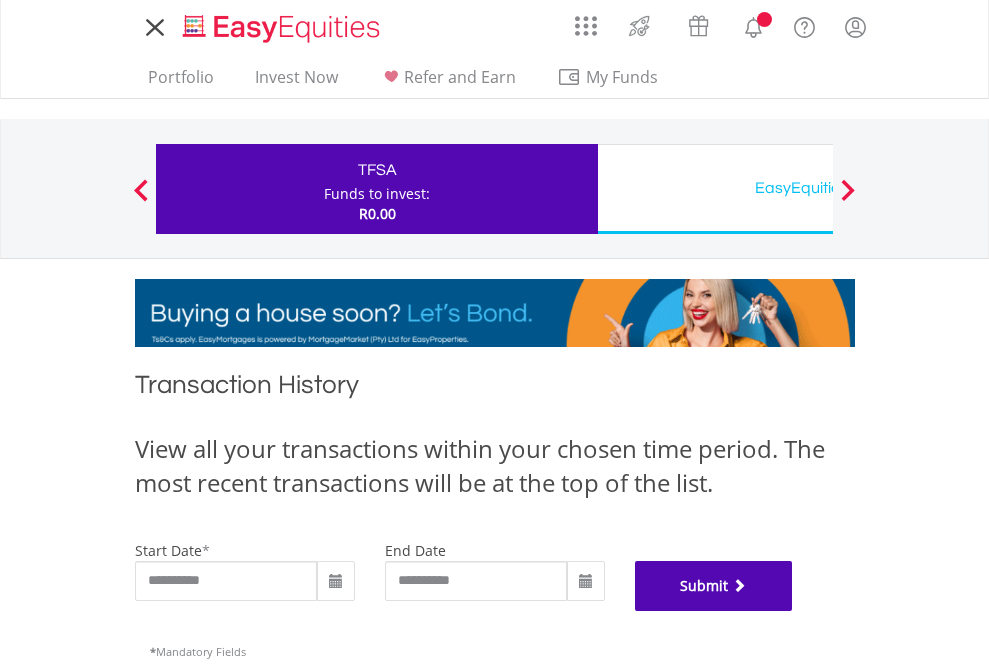 click on "Submit" at bounding box center [714, 586] 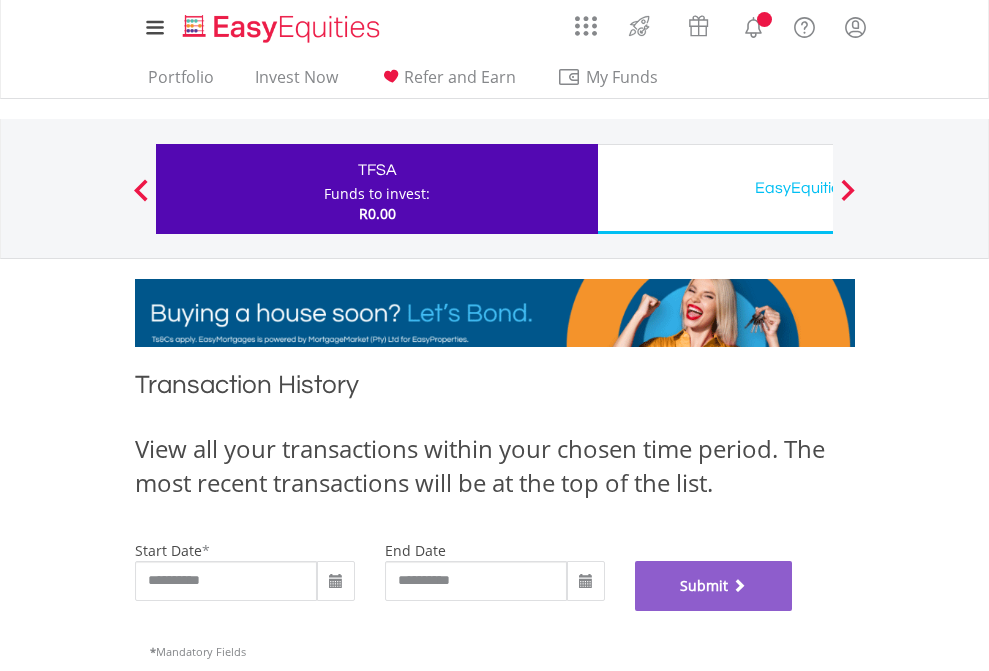 scroll, scrollTop: 811, scrollLeft: 0, axis: vertical 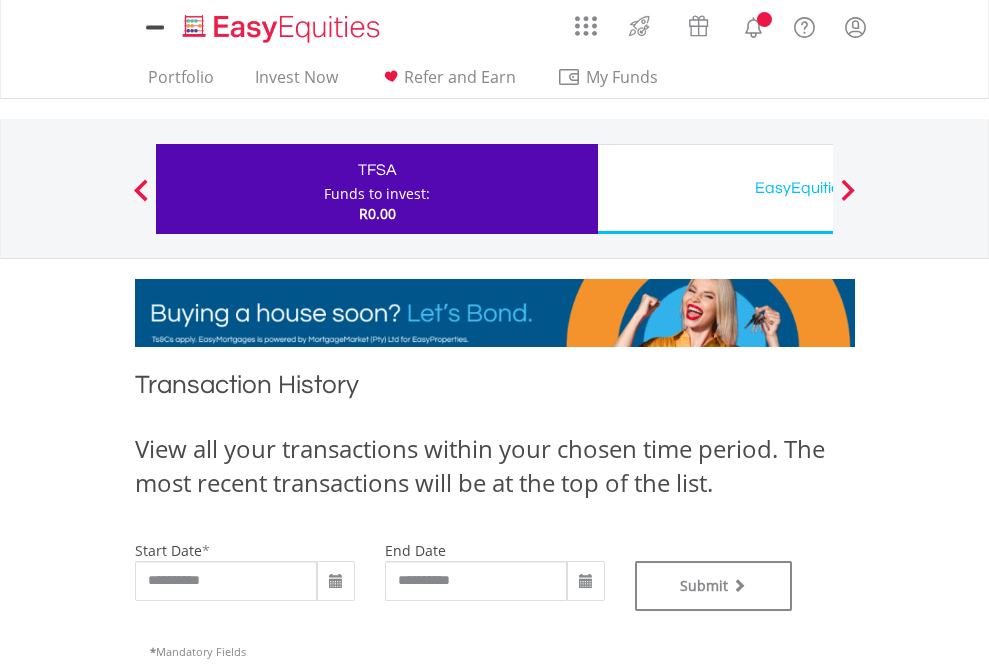 click on "EasyEquities USD" at bounding box center (818, 188) 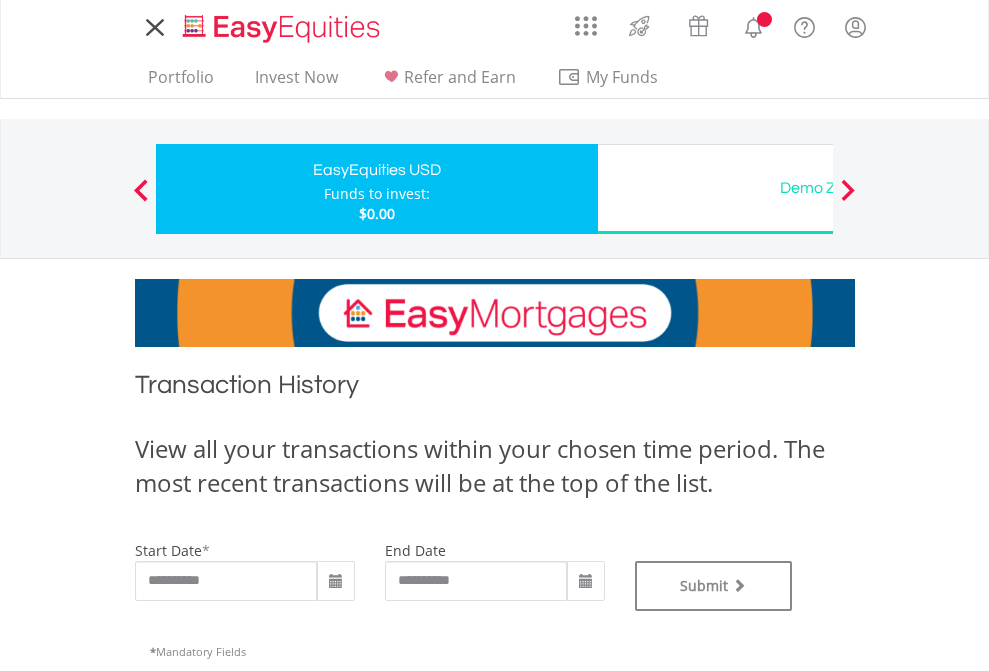 scroll, scrollTop: 0, scrollLeft: 0, axis: both 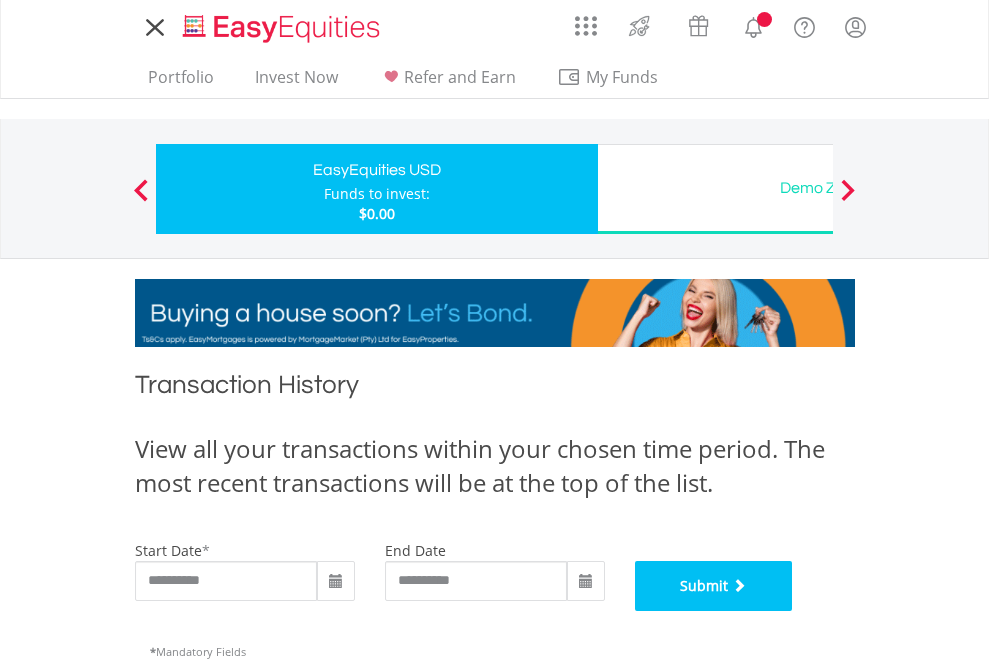 click on "Submit" at bounding box center (714, 586) 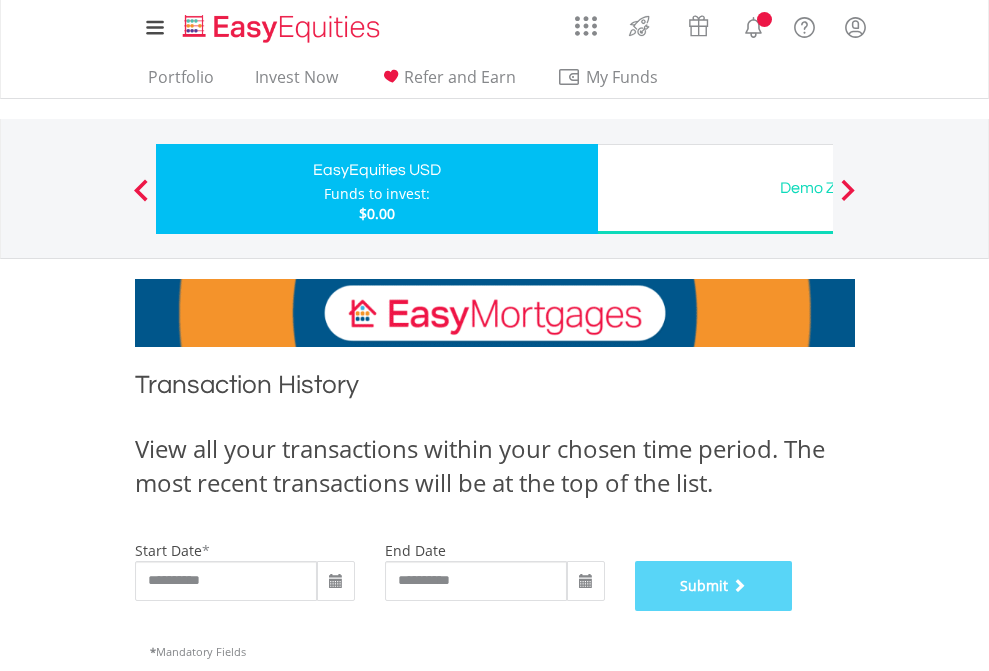 scroll, scrollTop: 811, scrollLeft: 0, axis: vertical 